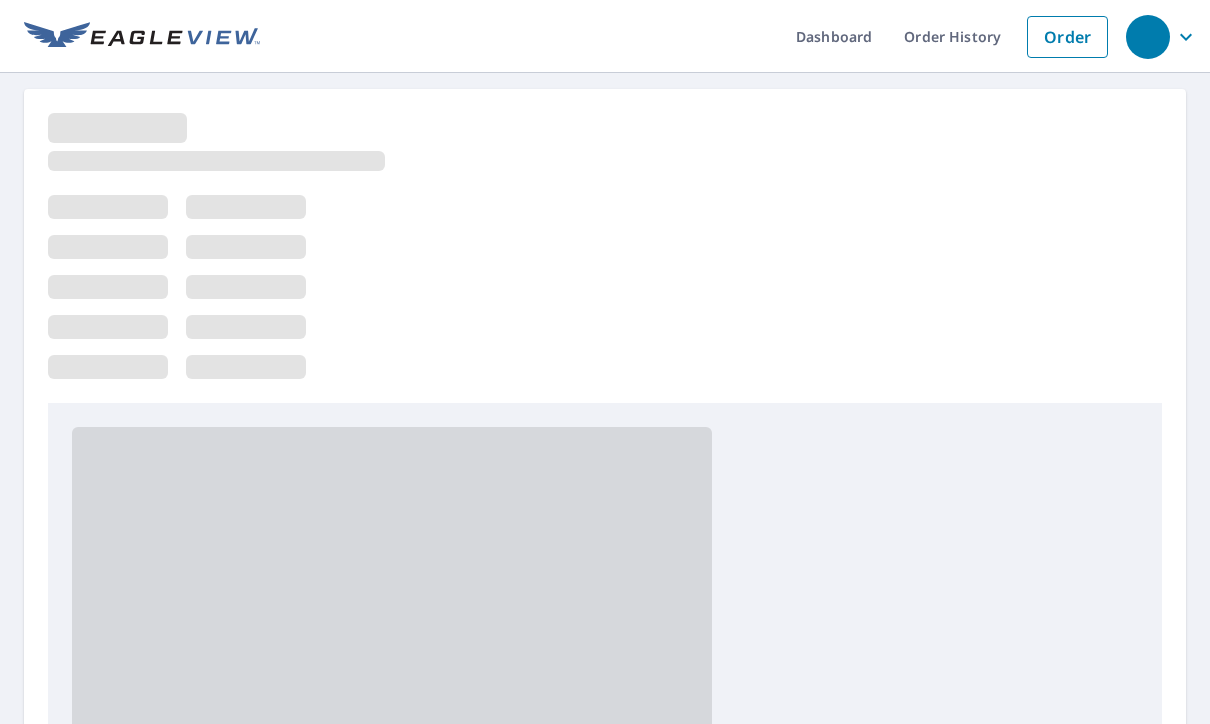 scroll, scrollTop: 0, scrollLeft: 0, axis: both 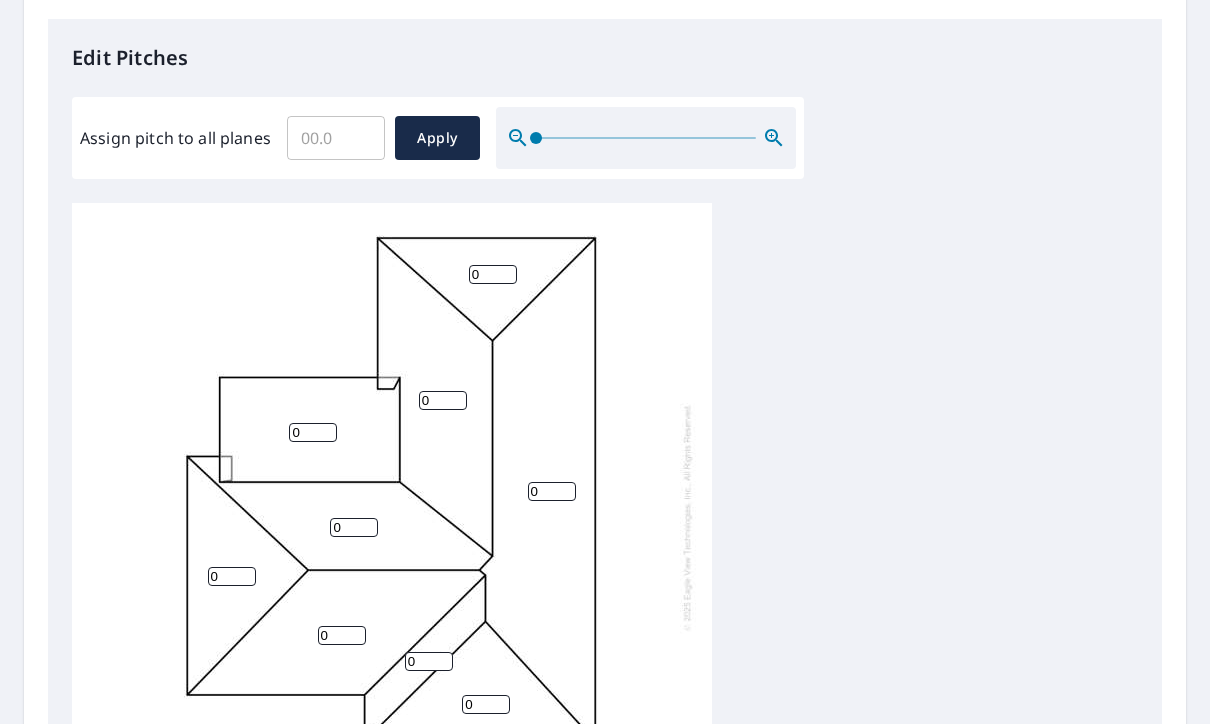 click on "0" at bounding box center [493, 274] 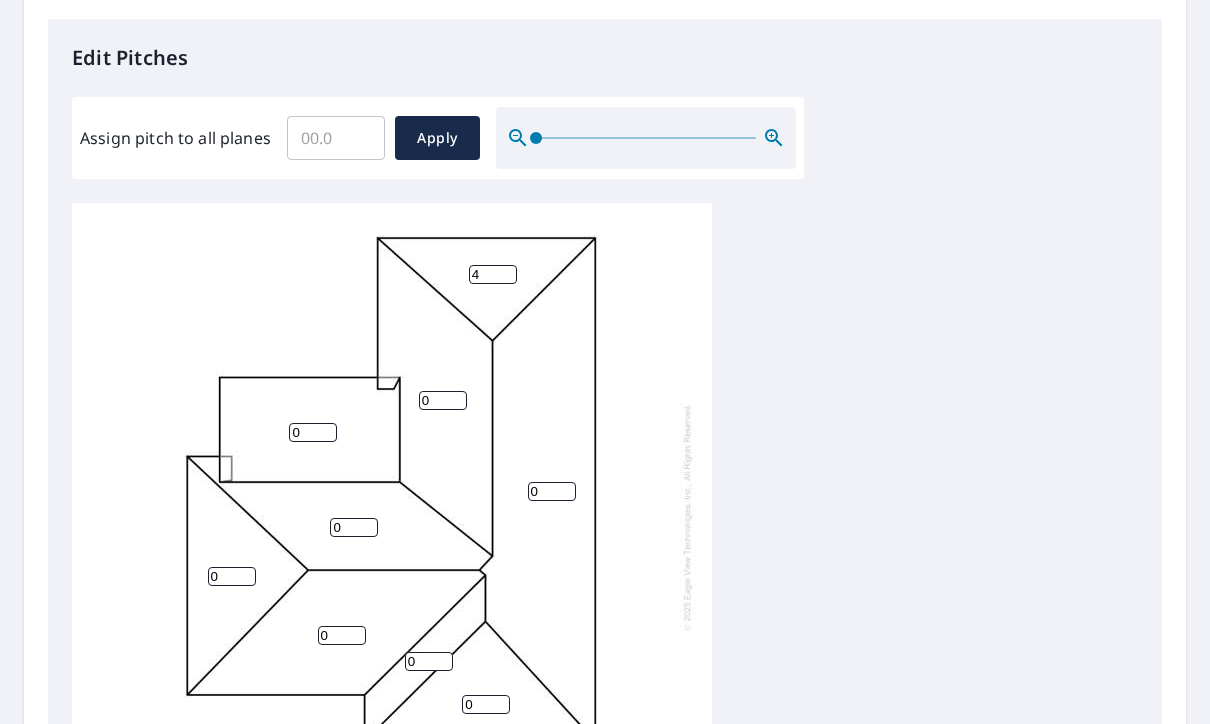 type on "4" 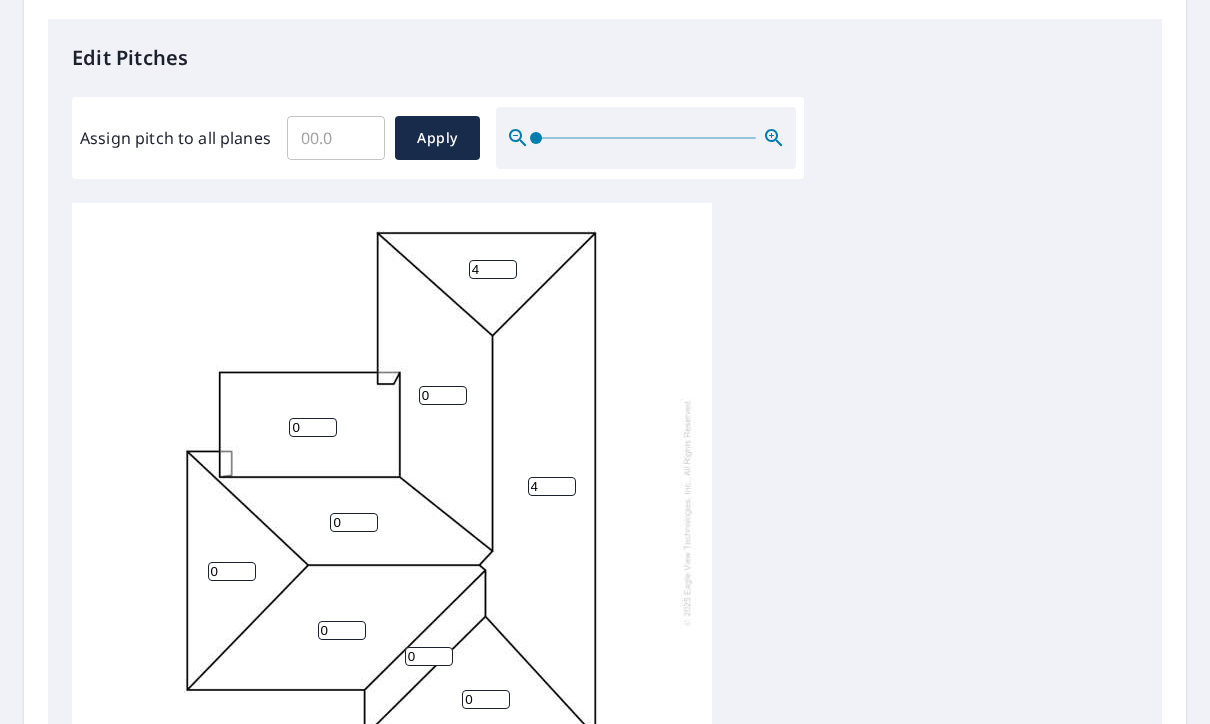 scroll, scrollTop: 5, scrollLeft: 0, axis: vertical 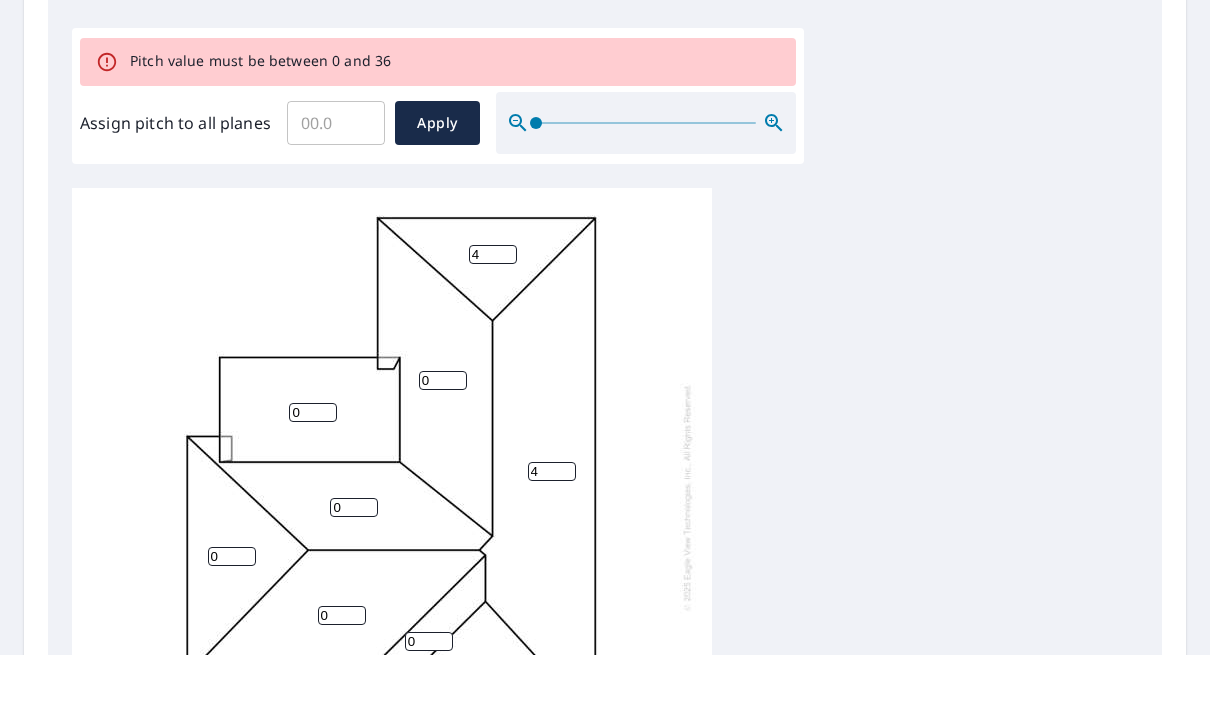click on "40" at bounding box center [486, 753] 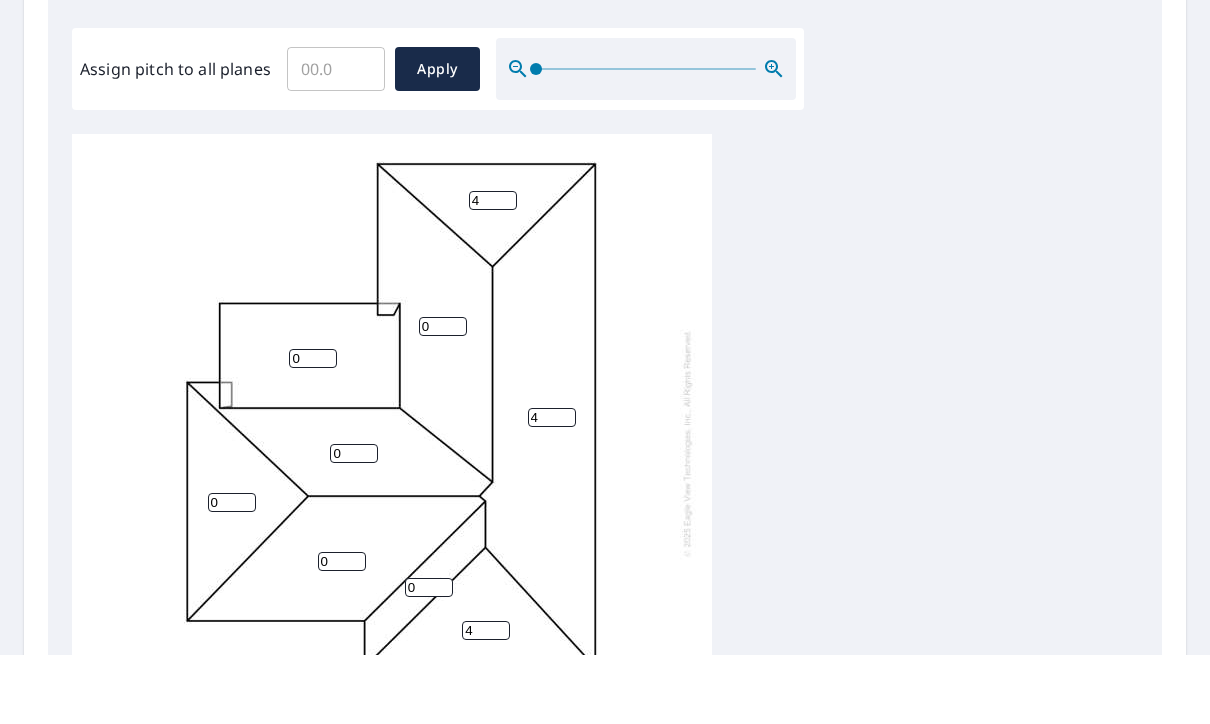 type on "4" 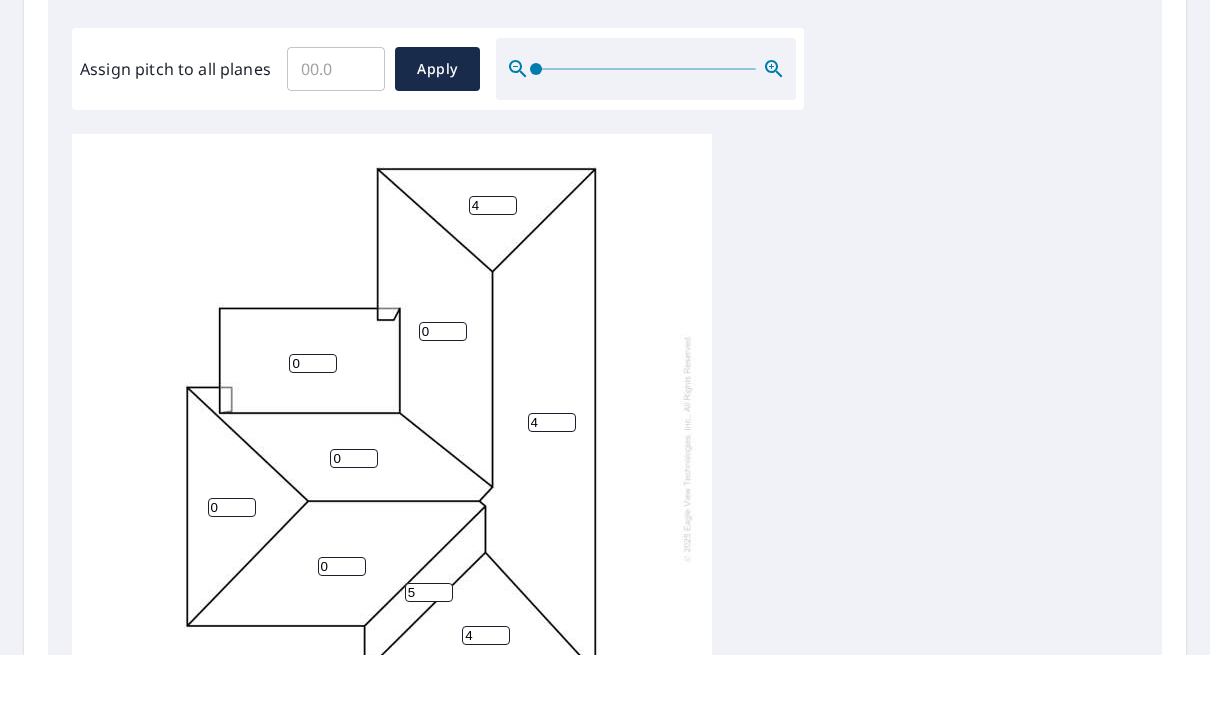 scroll, scrollTop: 0, scrollLeft: 0, axis: both 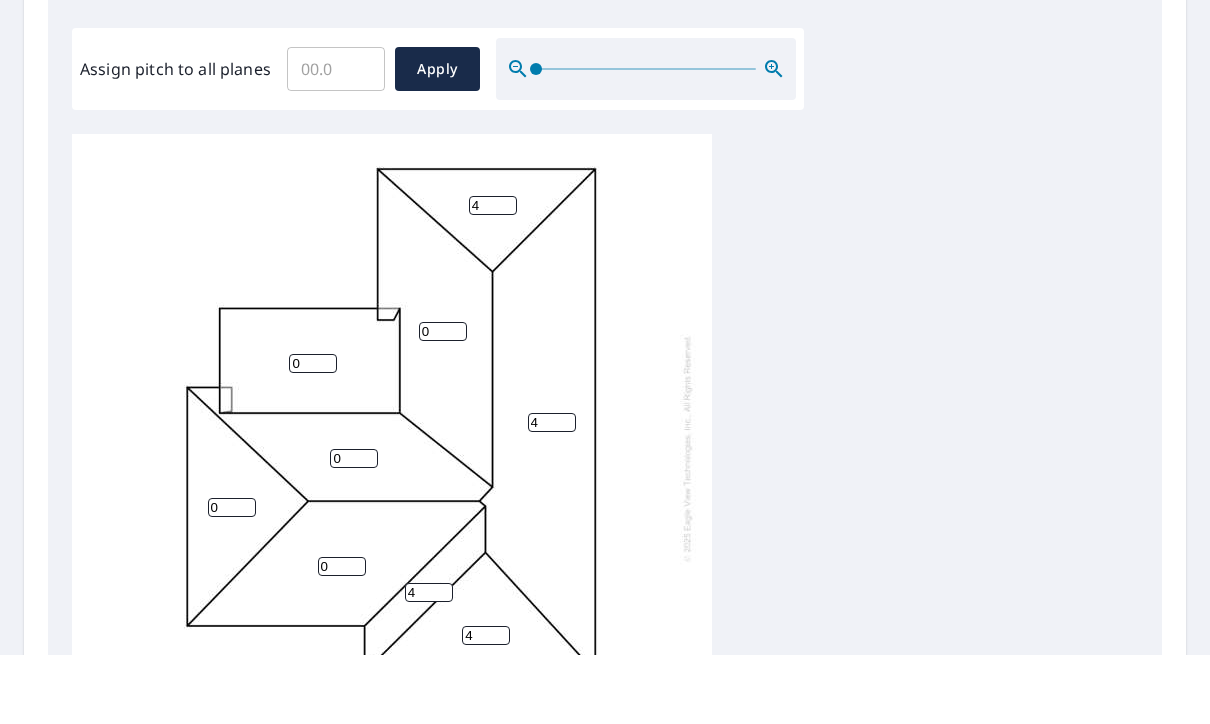 type on "4" 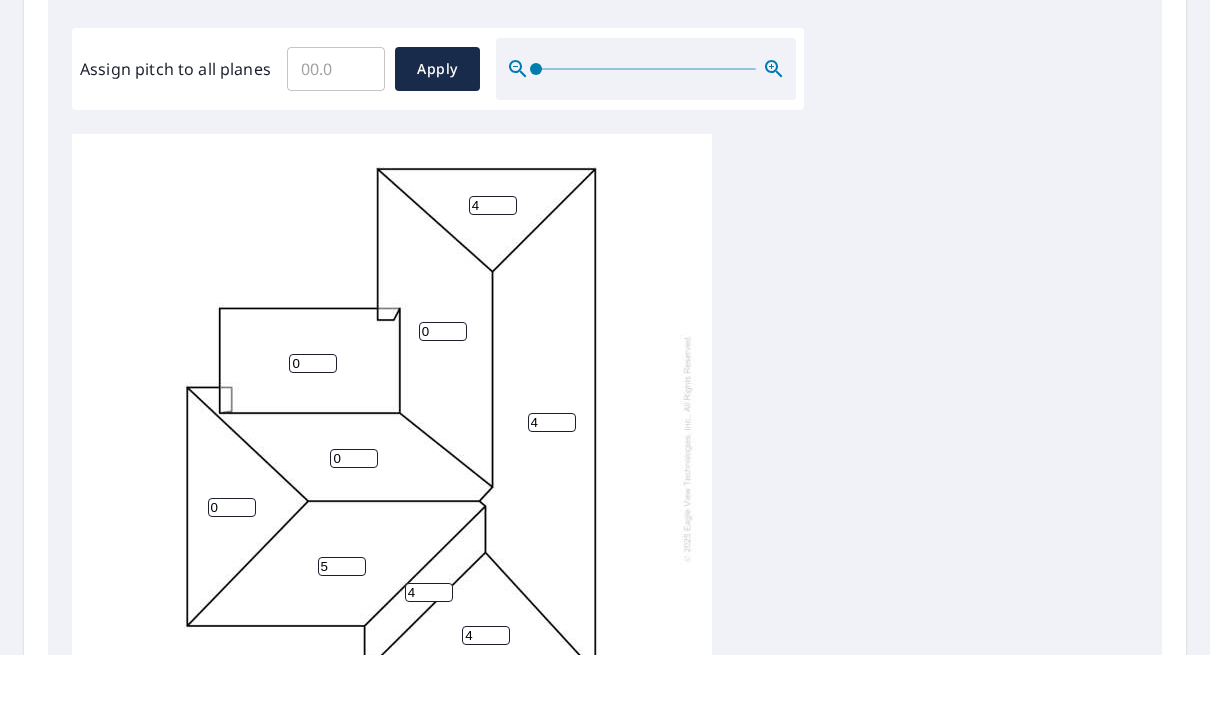 type on "5" 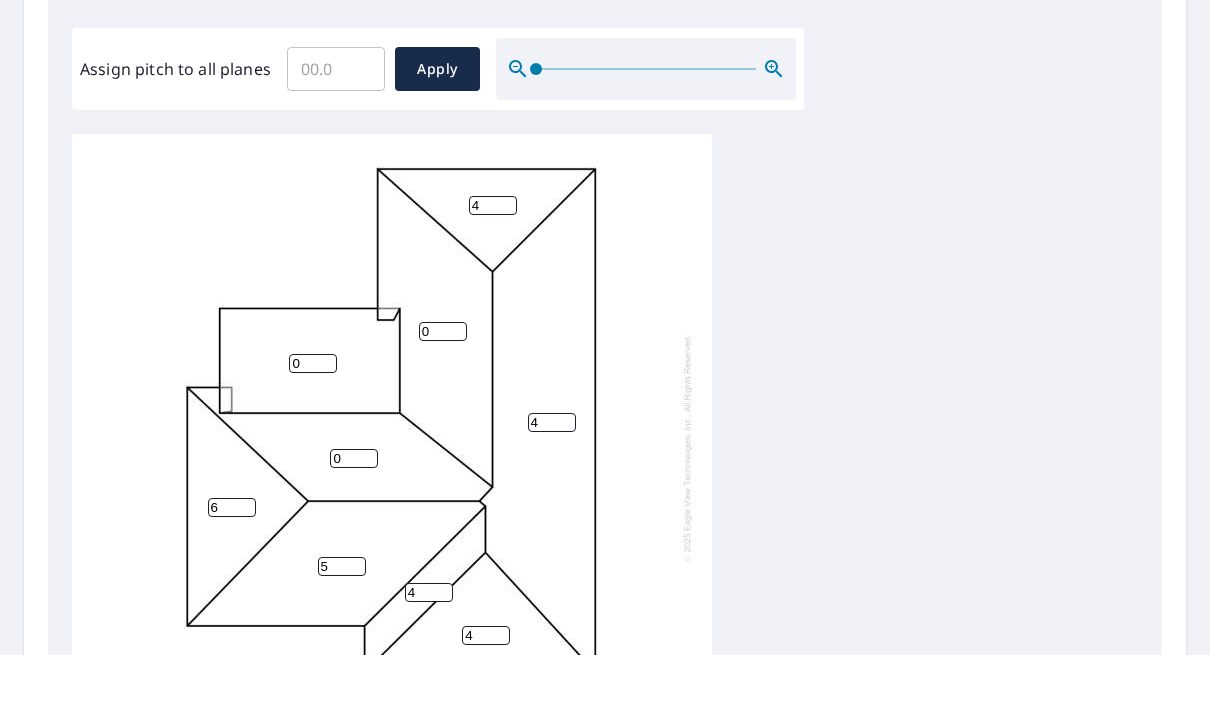 type on "6" 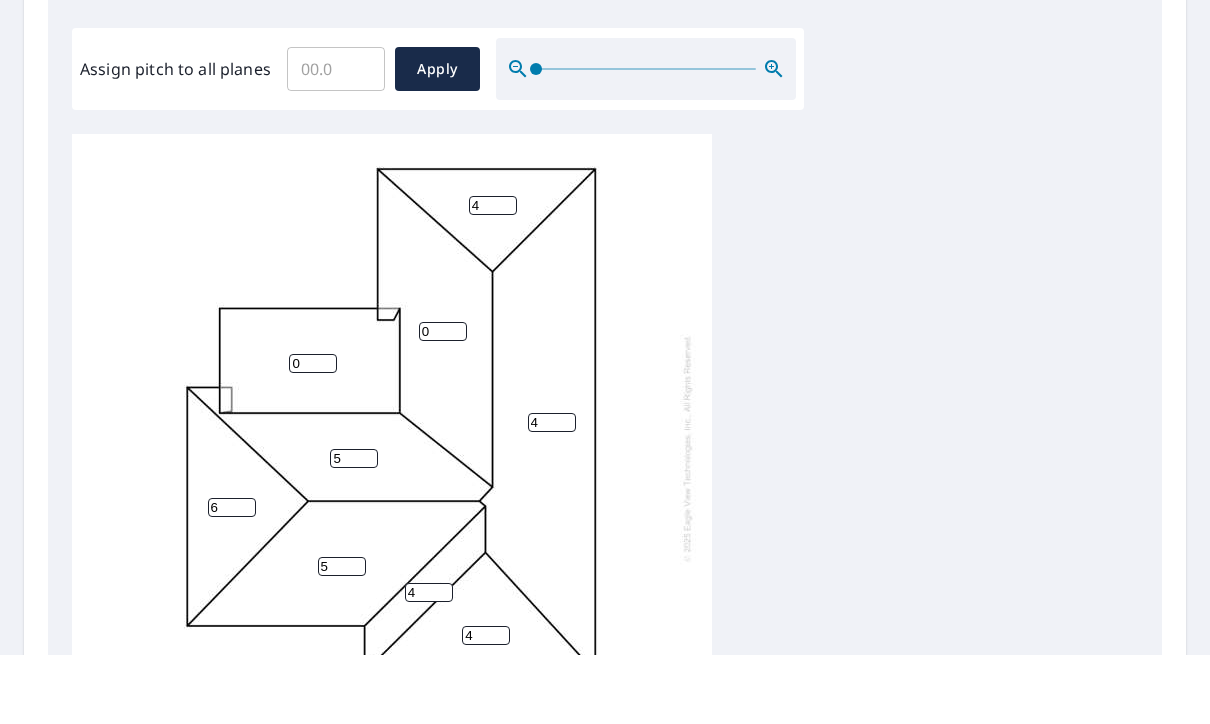 type on "5" 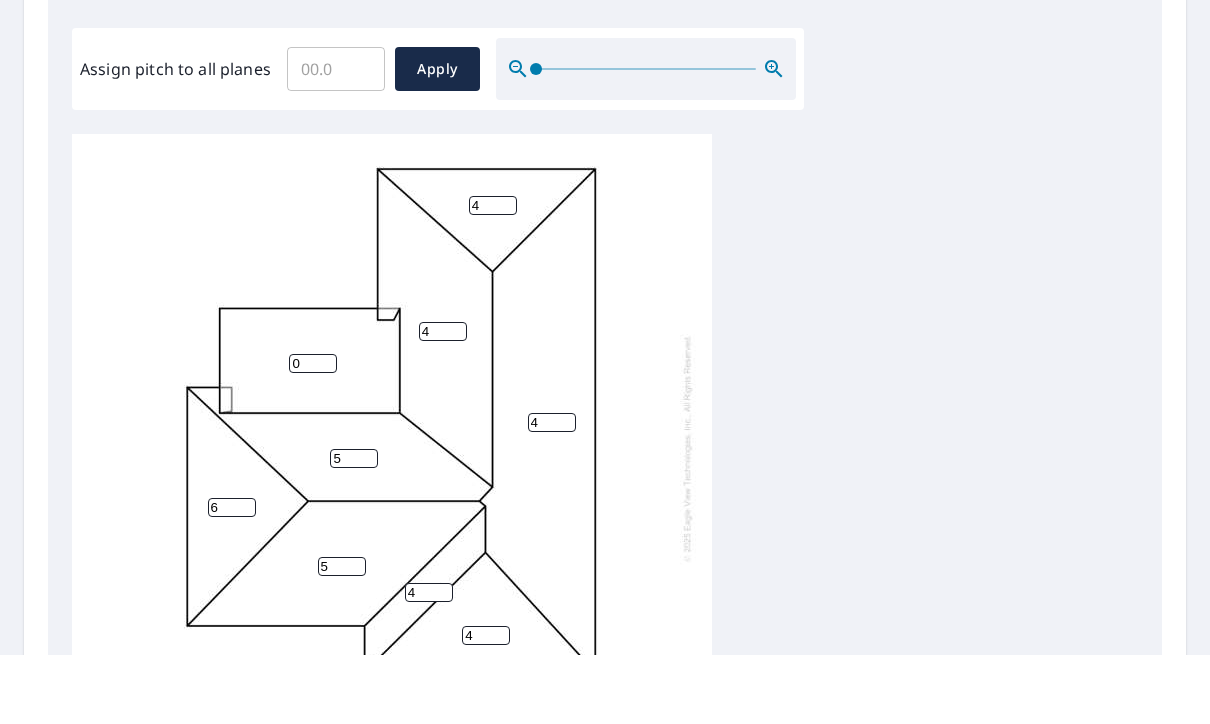 scroll, scrollTop: 0, scrollLeft: 0, axis: both 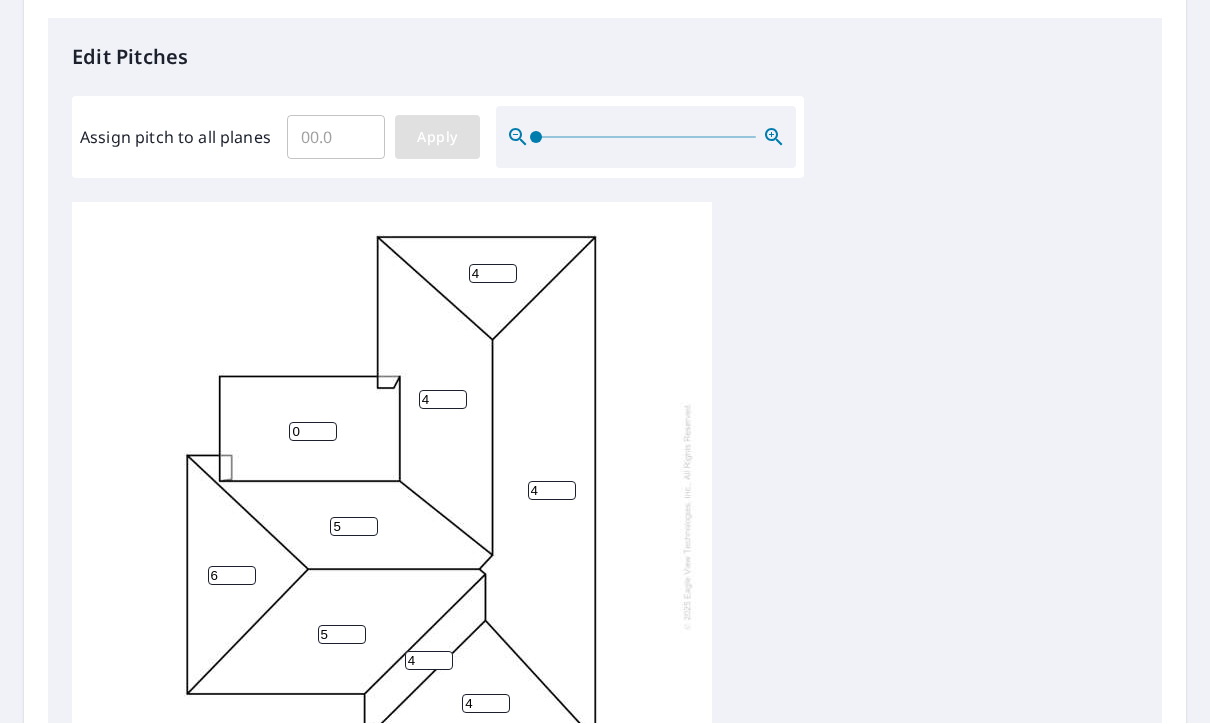 click on "Apply" at bounding box center [437, 138] 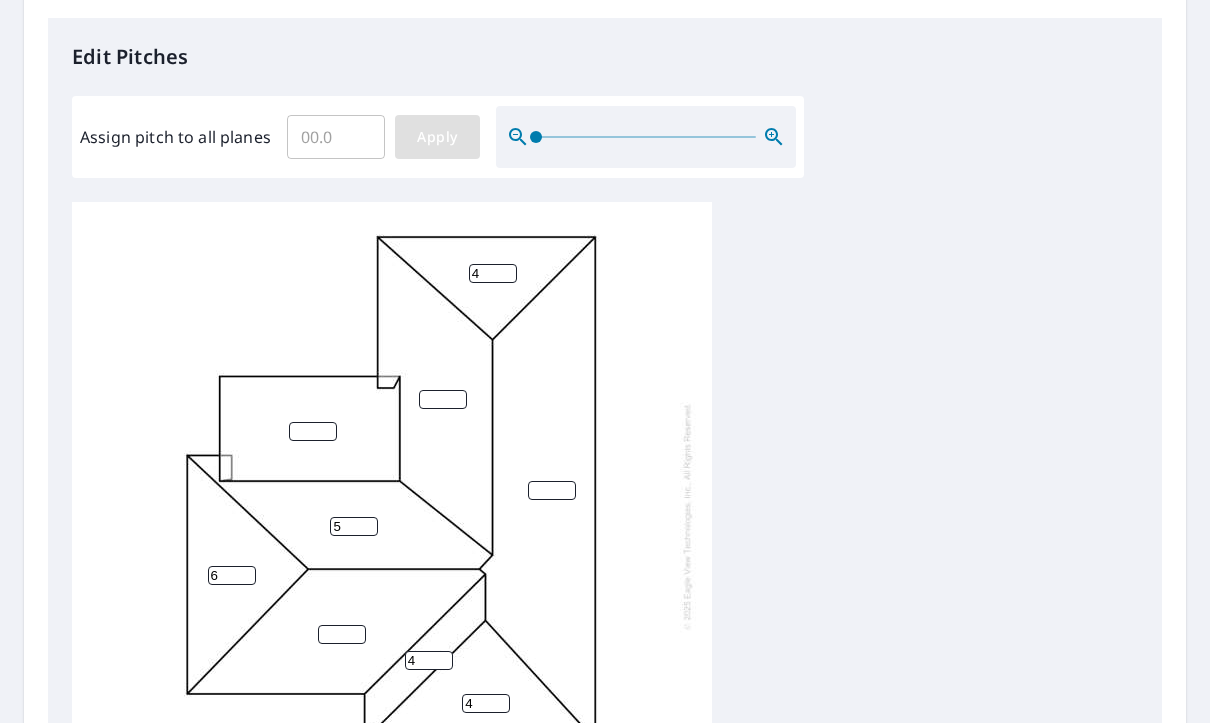 type 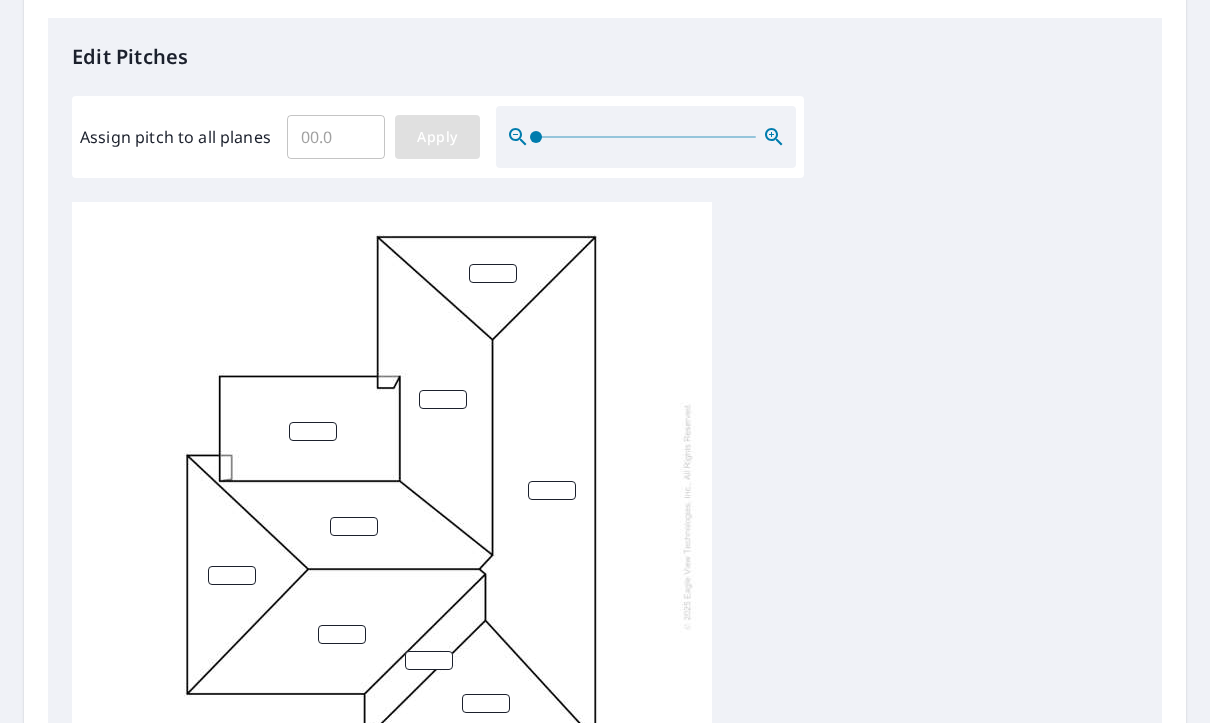 scroll, scrollTop: 0, scrollLeft: 0, axis: both 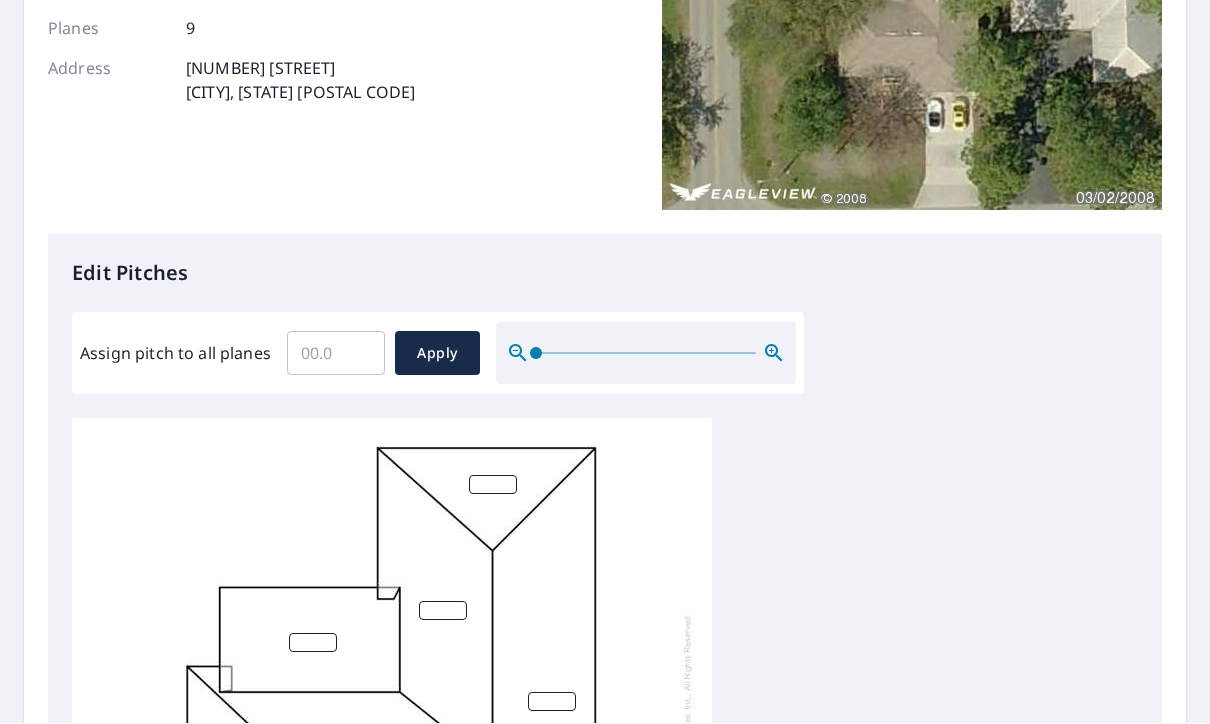 click at bounding box center [493, 485] 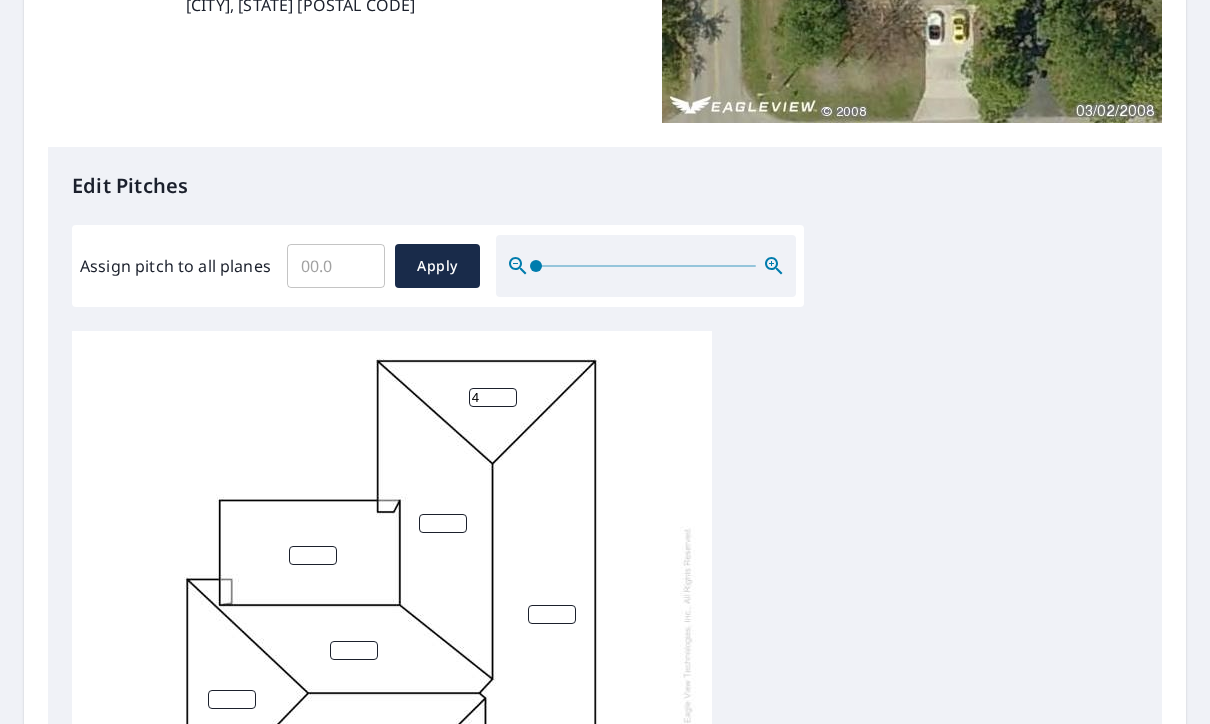 scroll, scrollTop: 431, scrollLeft: 0, axis: vertical 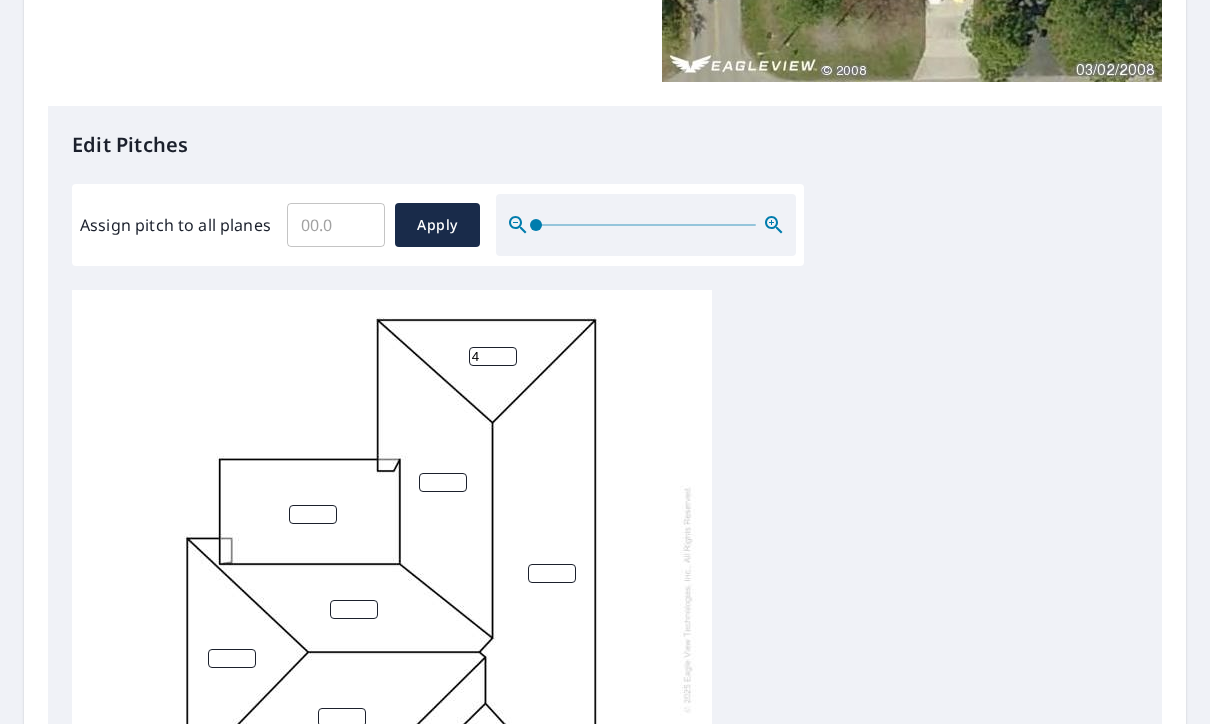 type on "4" 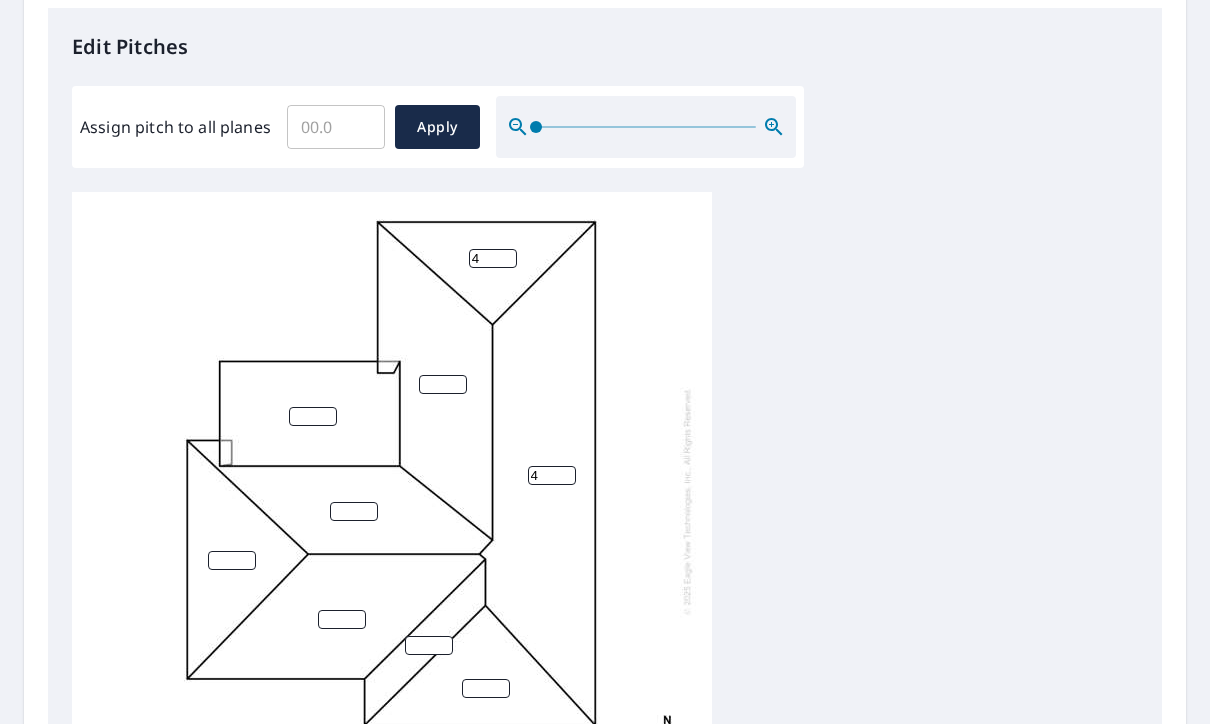 scroll, scrollTop: 556, scrollLeft: 0, axis: vertical 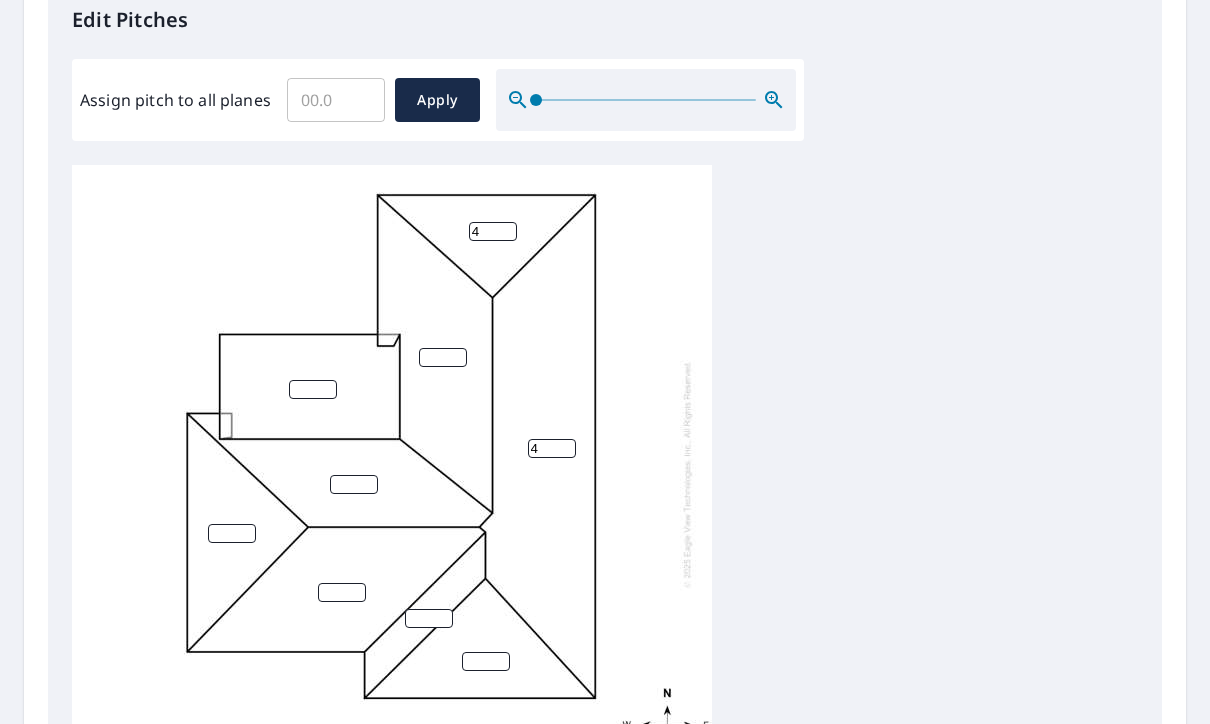 type on "4" 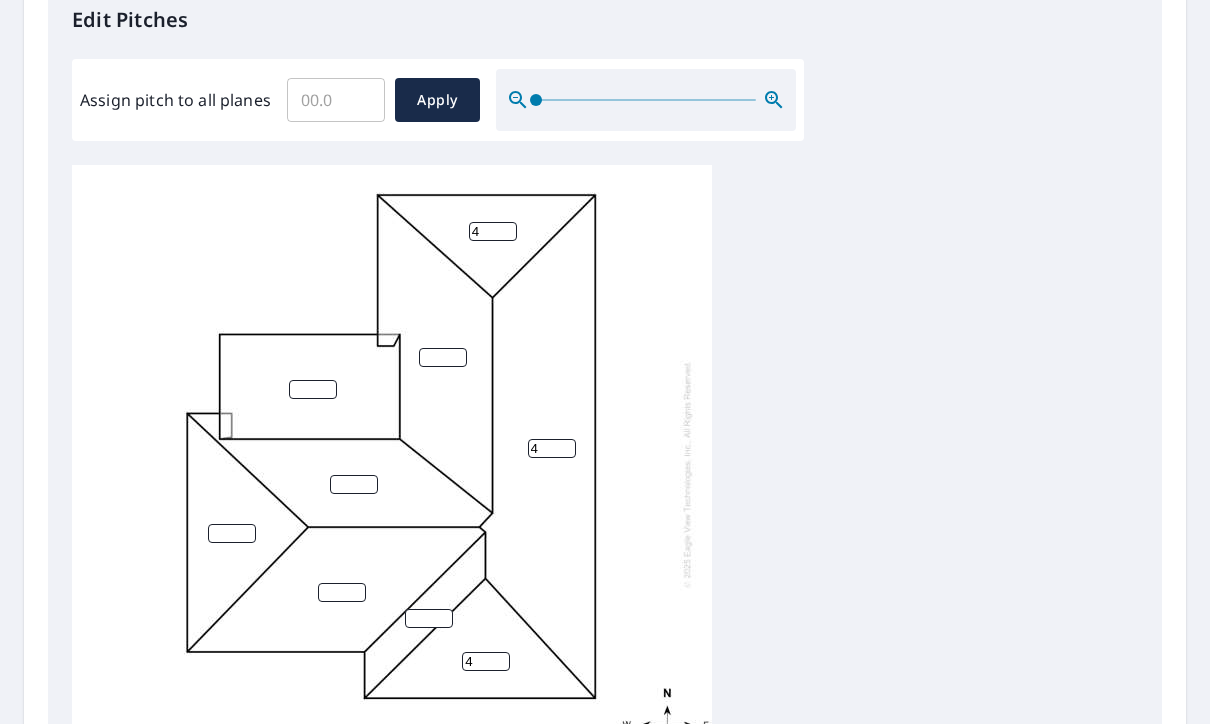 type on "4" 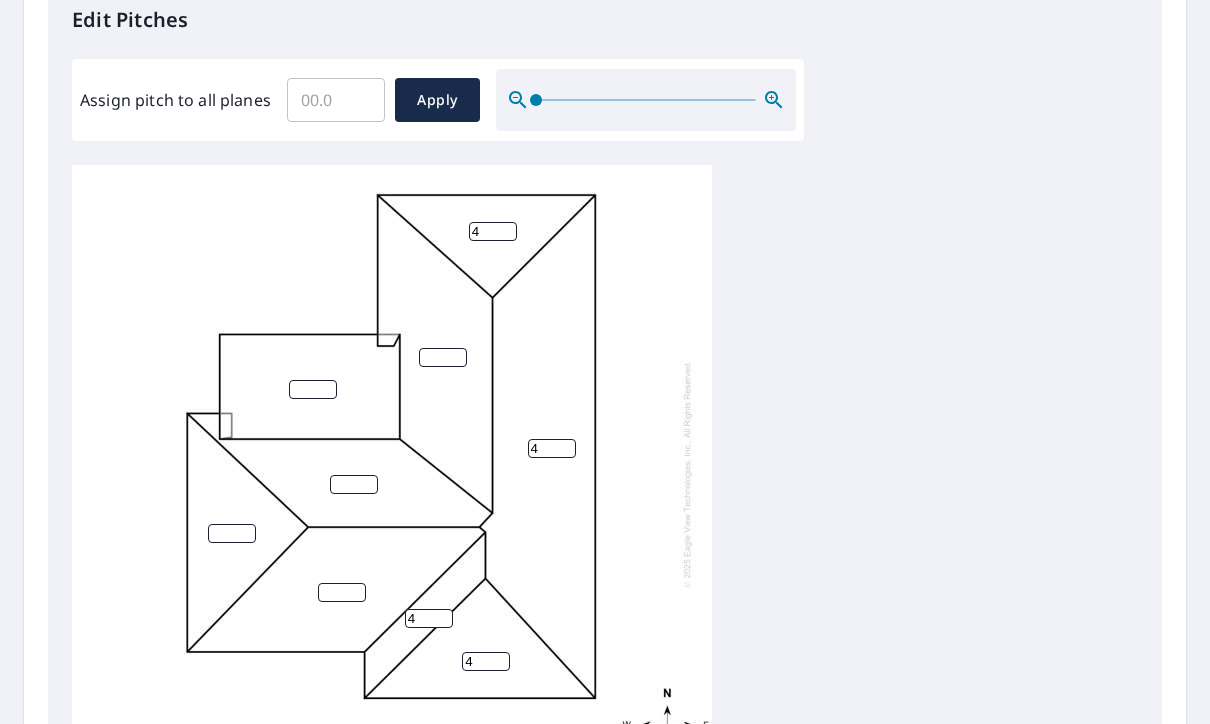 type on "4" 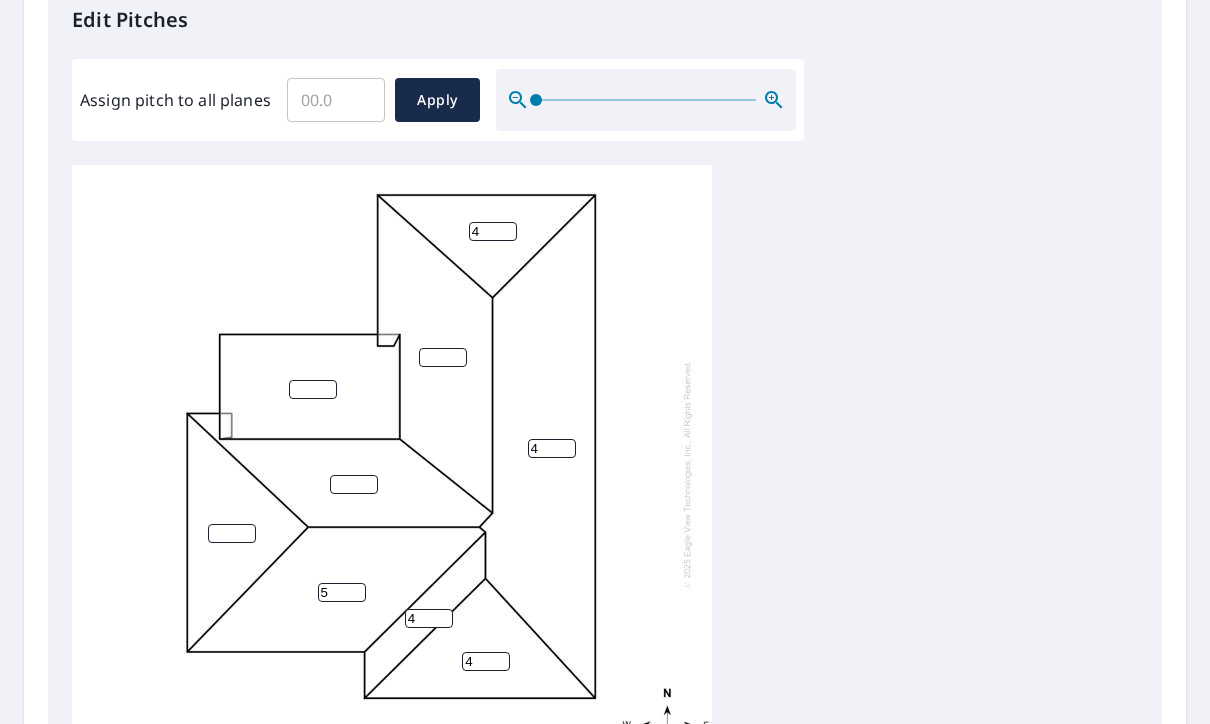 type on "5" 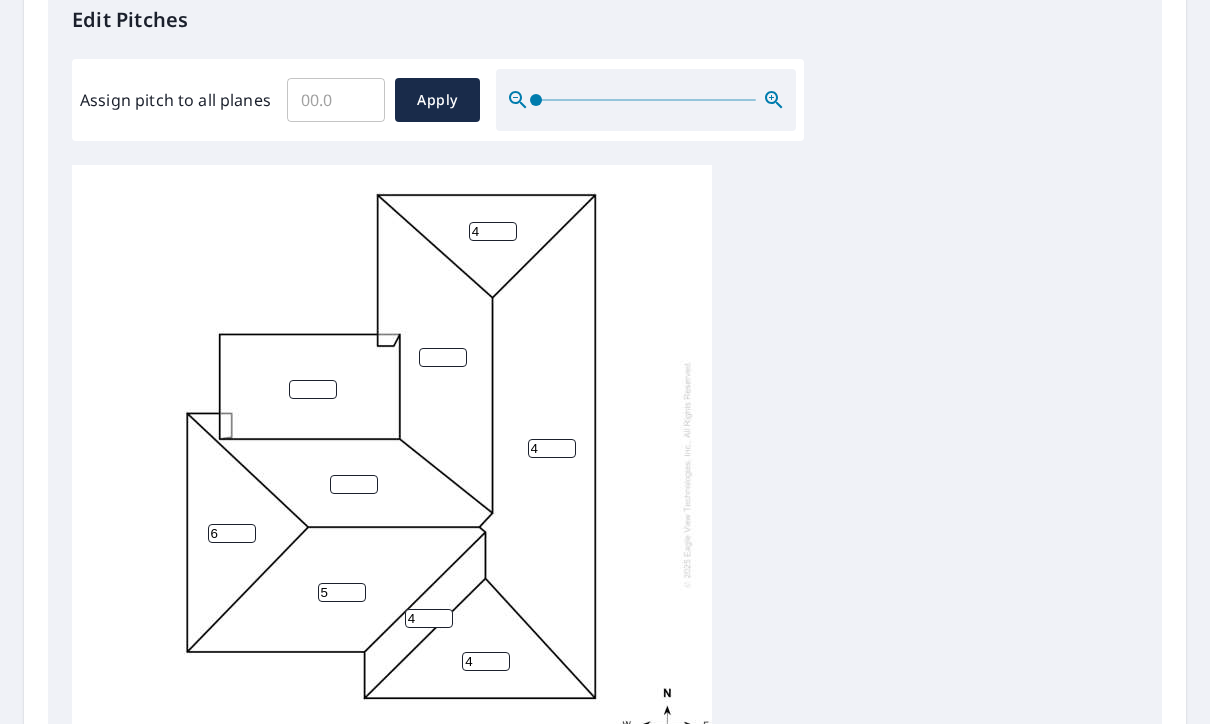 type on "6" 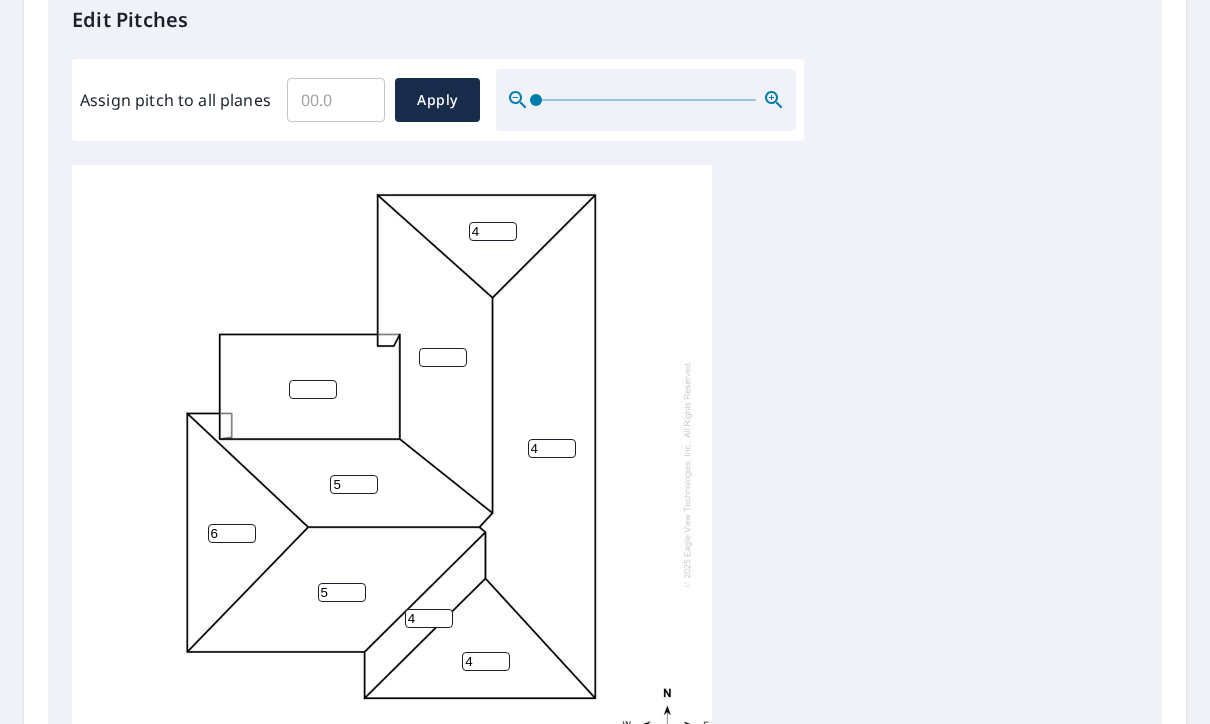 type on "5" 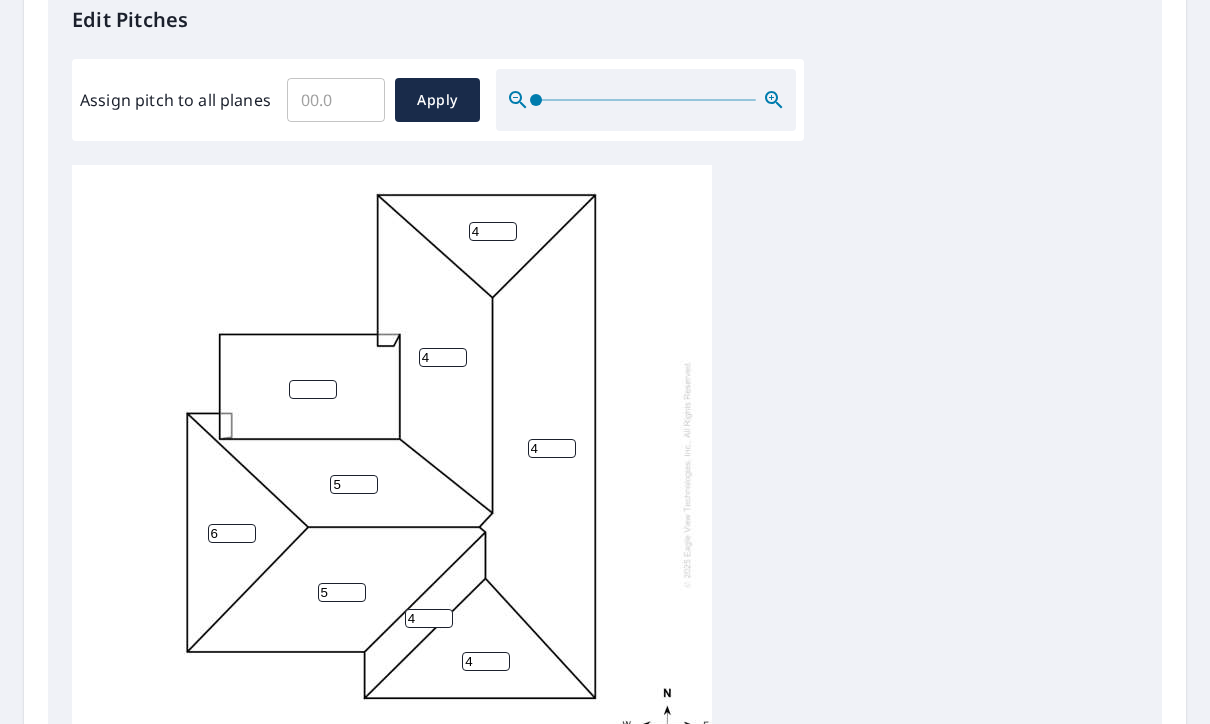 type on "4" 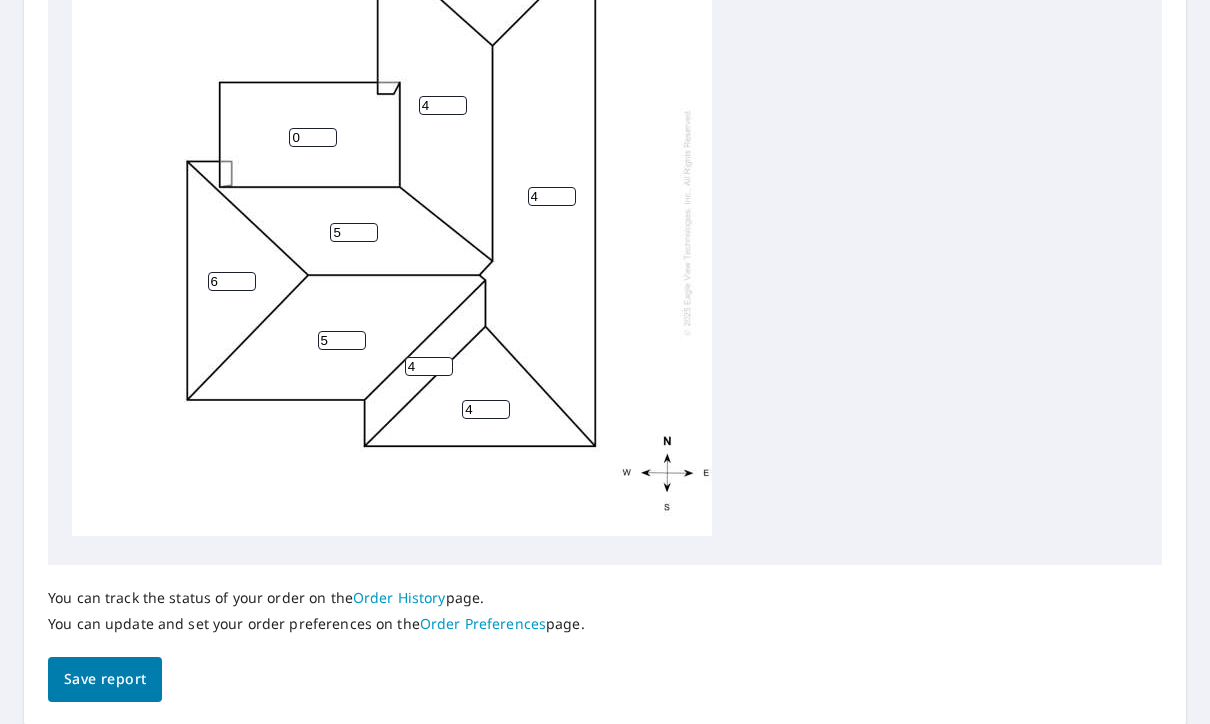scroll, scrollTop: 807, scrollLeft: 0, axis: vertical 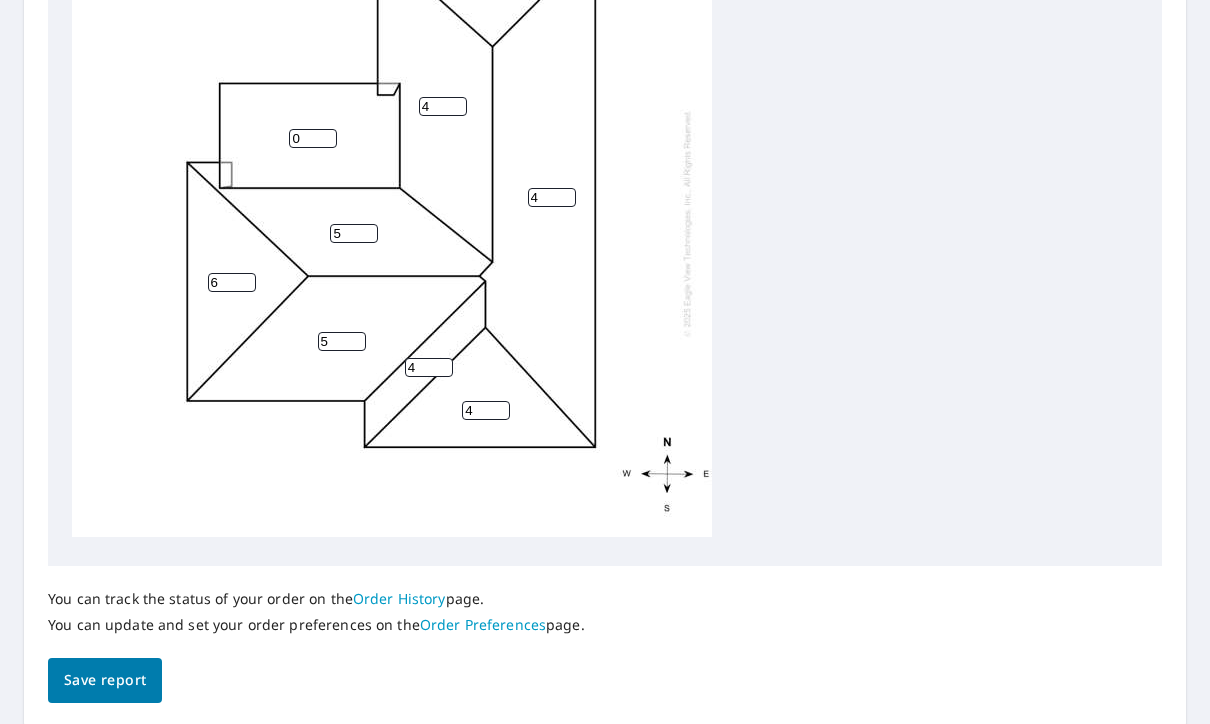type on "0" 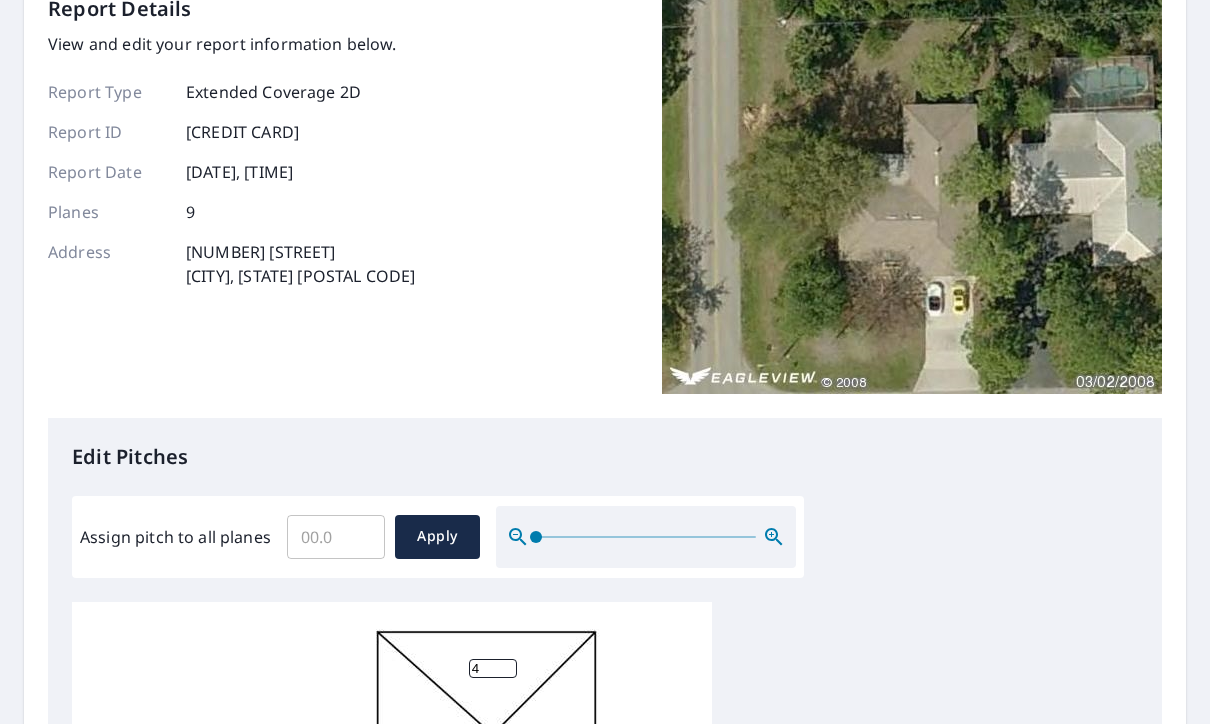 scroll, scrollTop: 0, scrollLeft: 0, axis: both 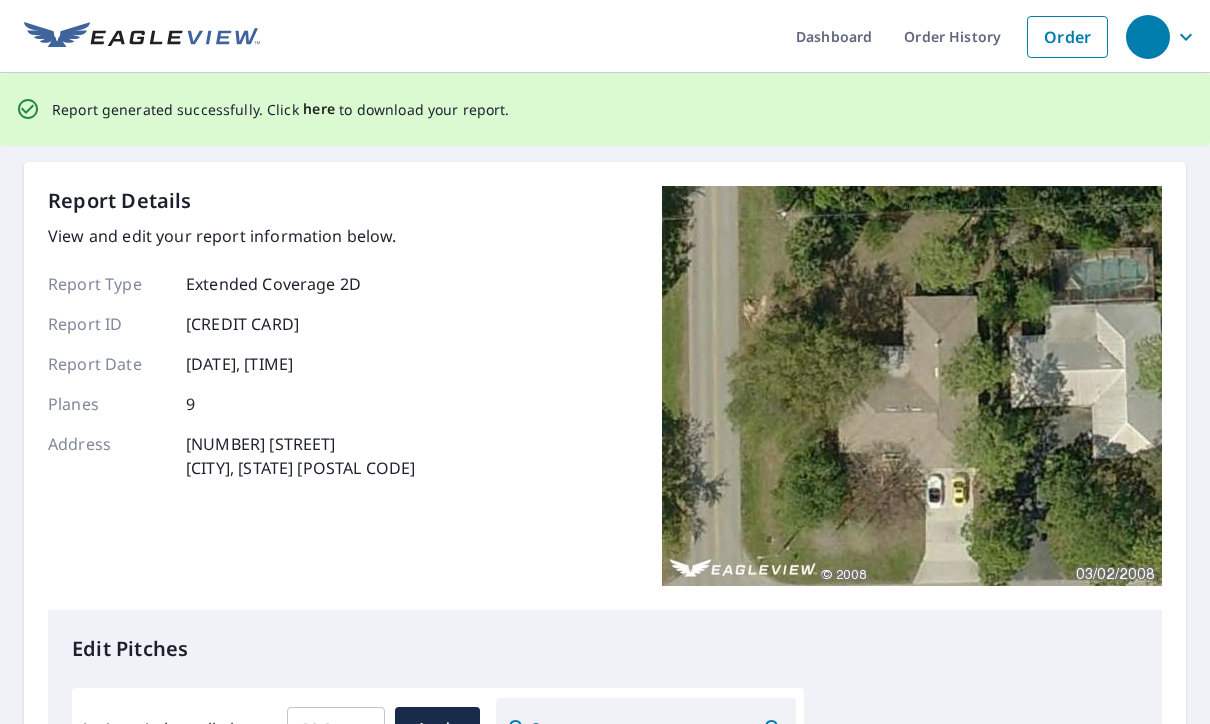 click on "here" at bounding box center [319, 109] 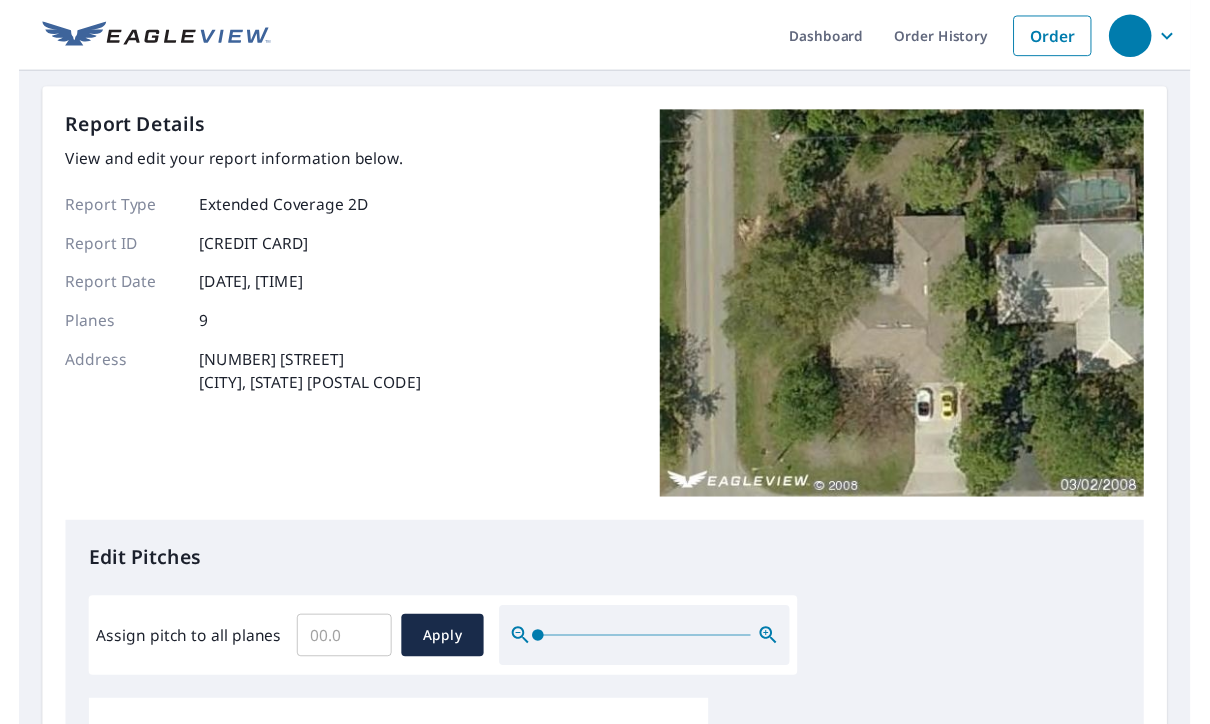 scroll, scrollTop: 66, scrollLeft: 0, axis: vertical 